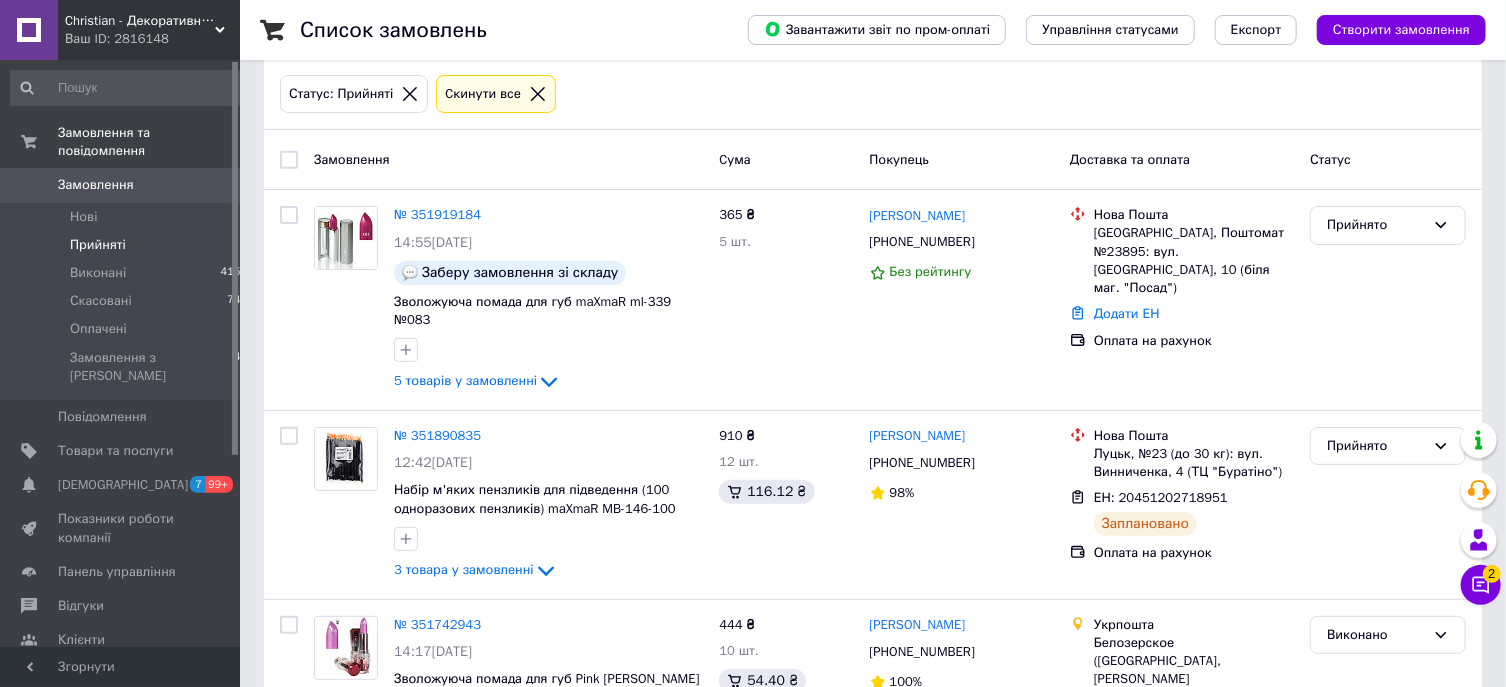 scroll, scrollTop: 97, scrollLeft: 0, axis: vertical 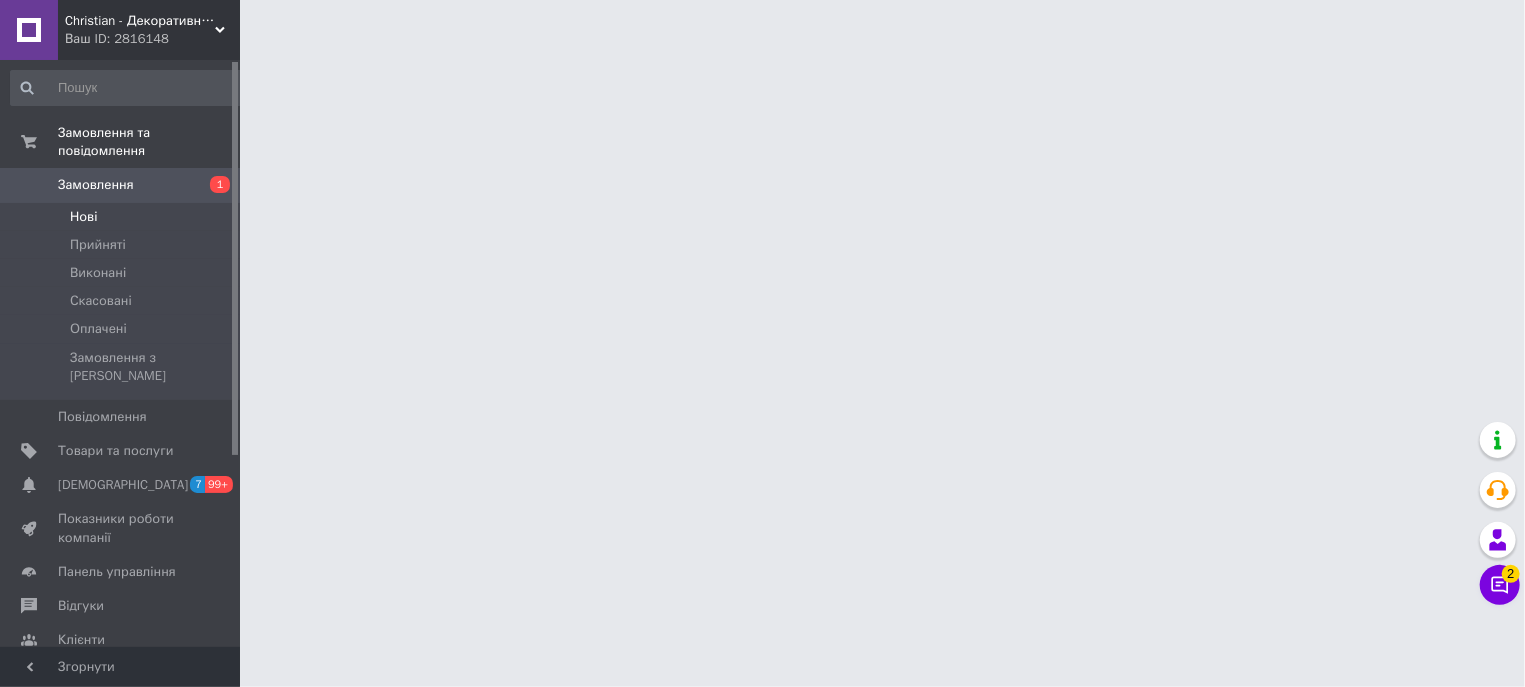 click on "Нові" at bounding box center [129, 217] 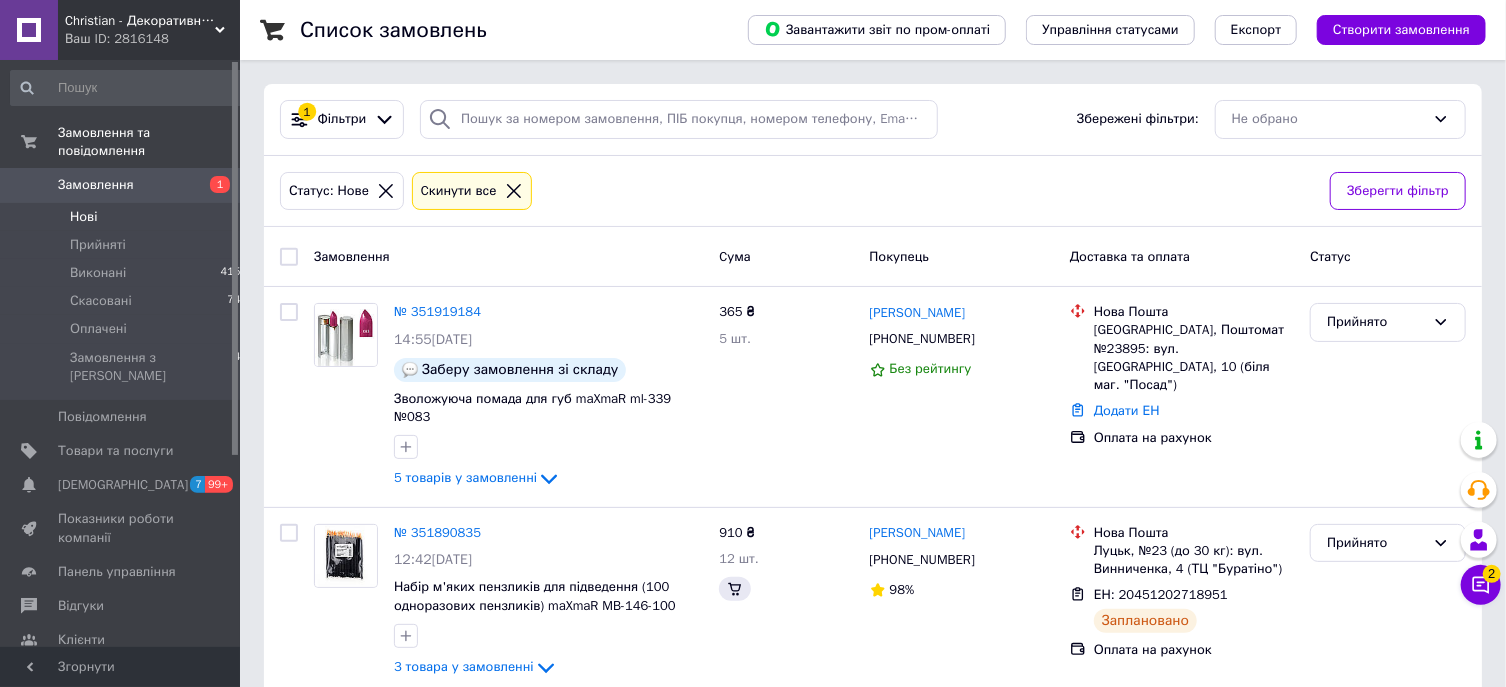 click on "Нові 1" at bounding box center [129, 217] 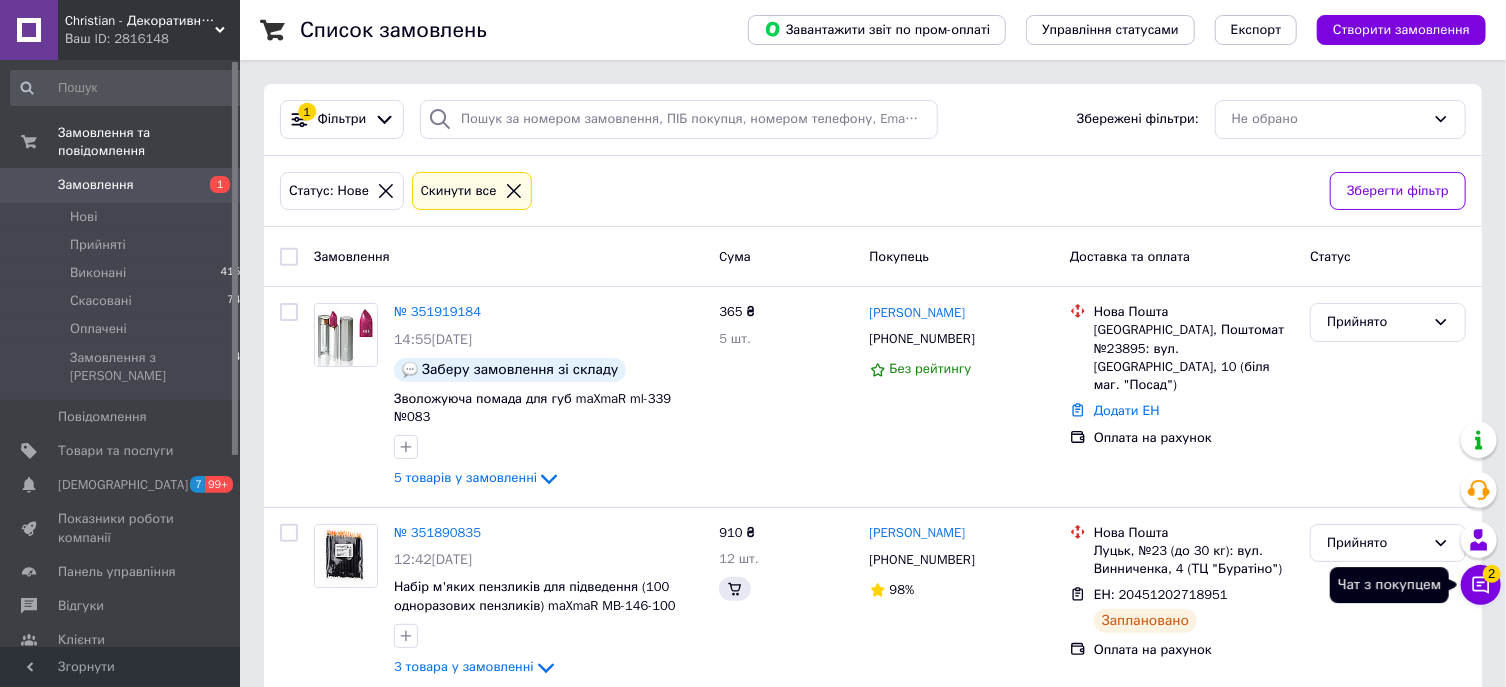 click on "Чат з покупцем 2" at bounding box center [1481, 585] 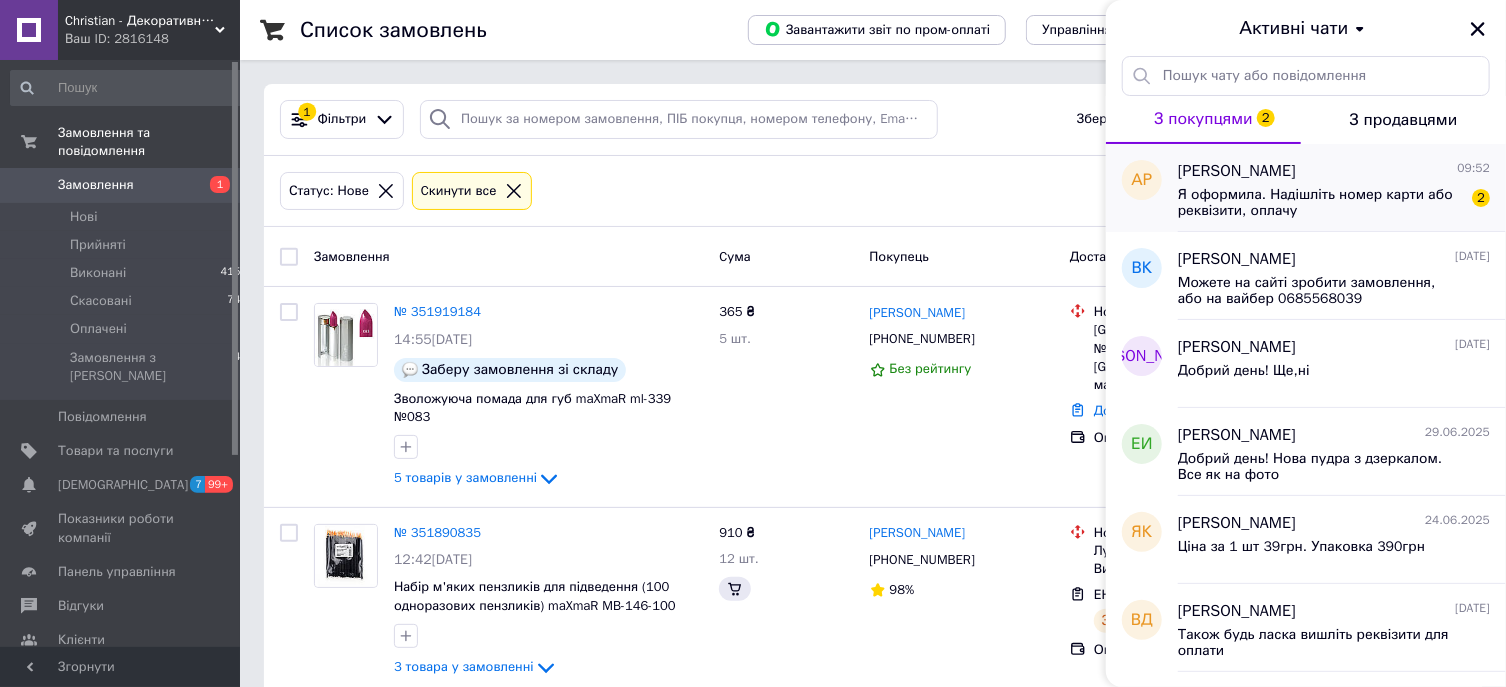 click on "Я оформила. Надішліть номер карти або реквізити, оплачу" at bounding box center [1320, 203] 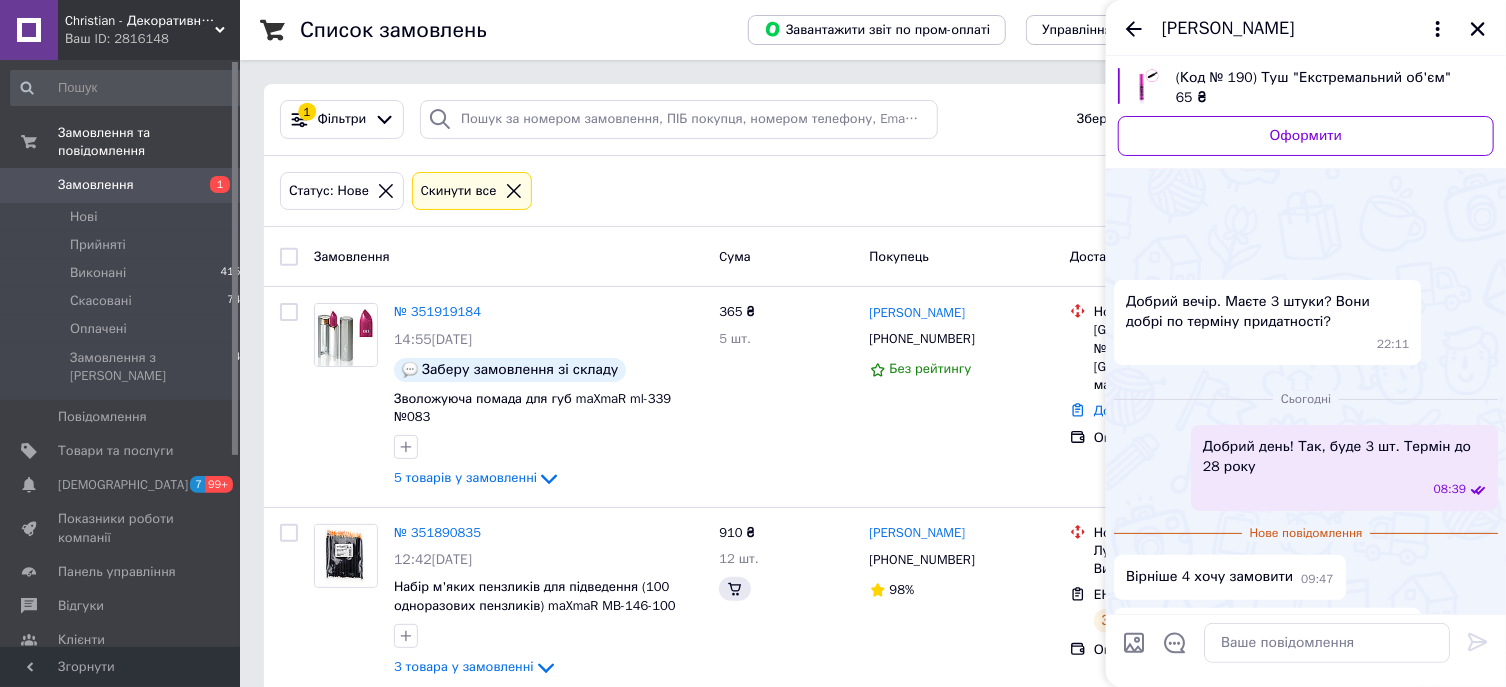 scroll, scrollTop: 87, scrollLeft: 0, axis: vertical 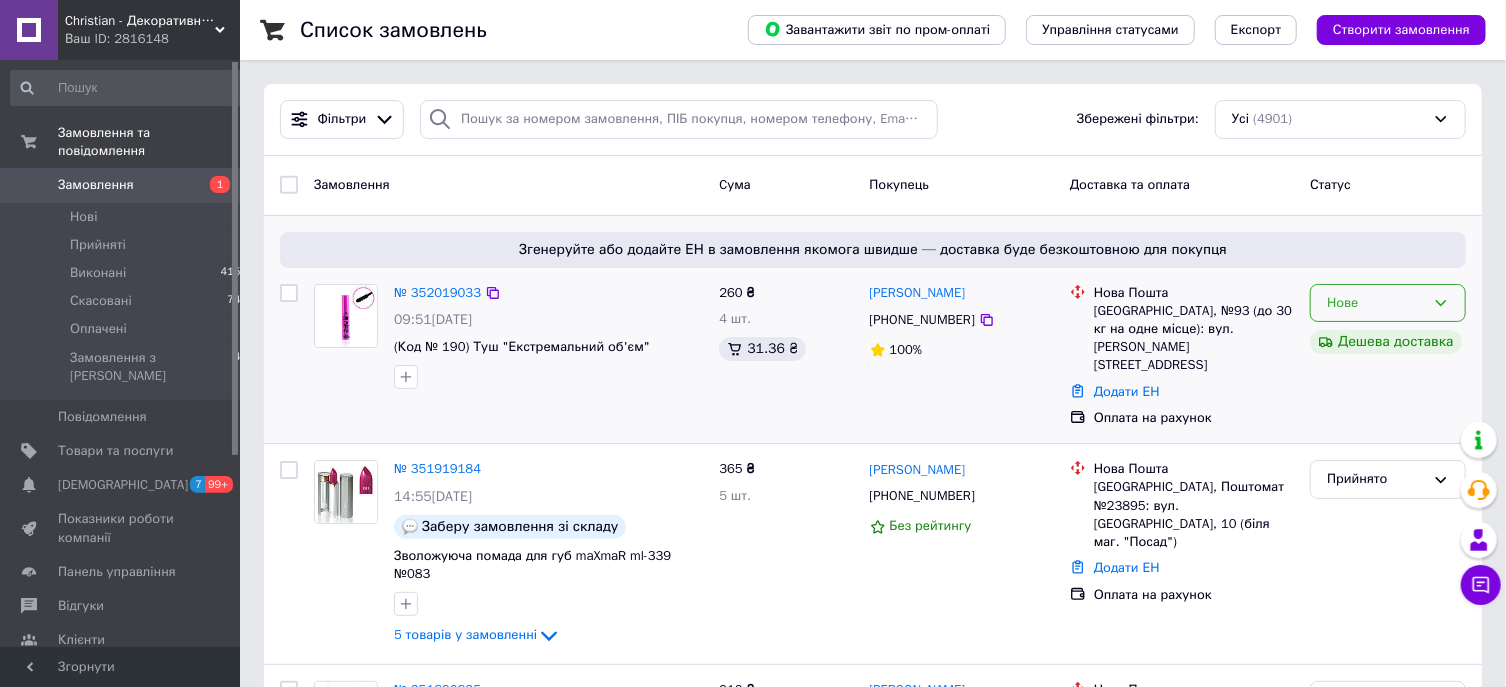 click on "Нове" at bounding box center (1388, 303) 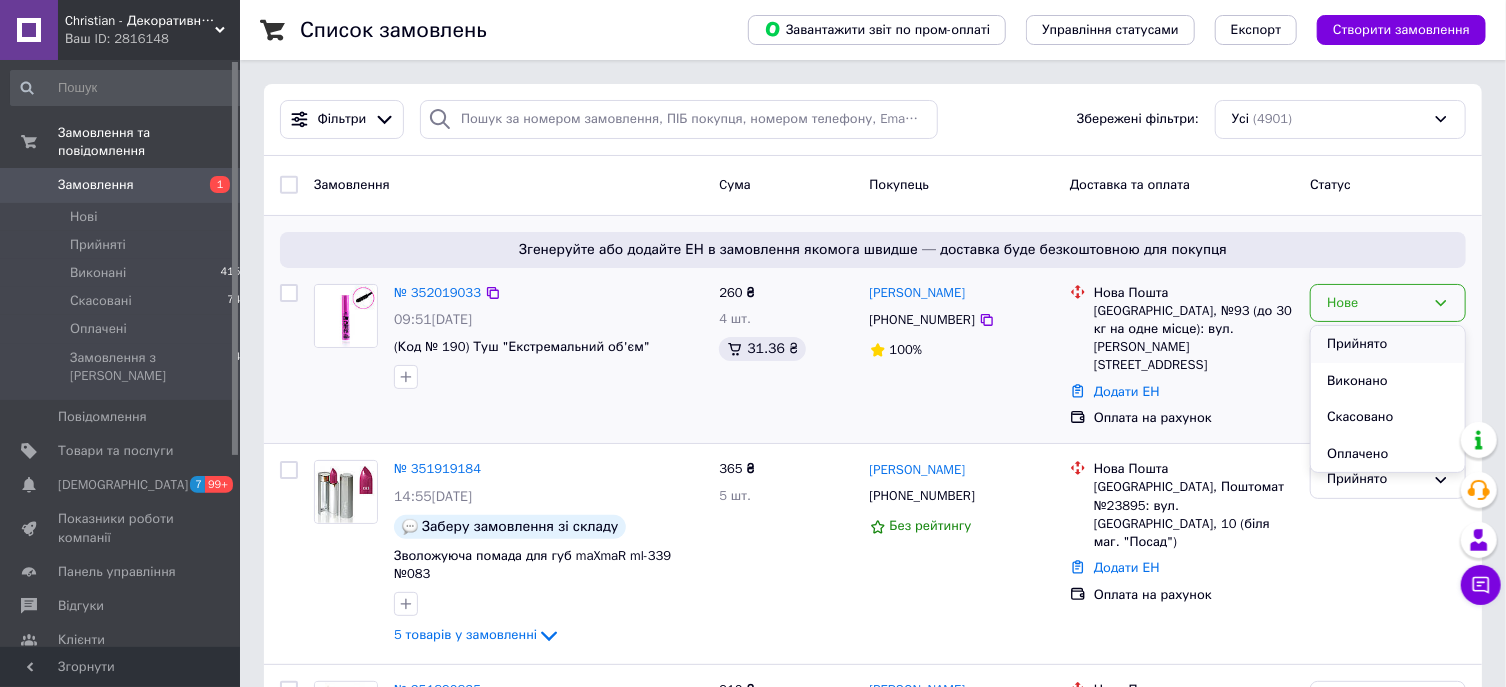 click on "Прийнято" at bounding box center [1388, 344] 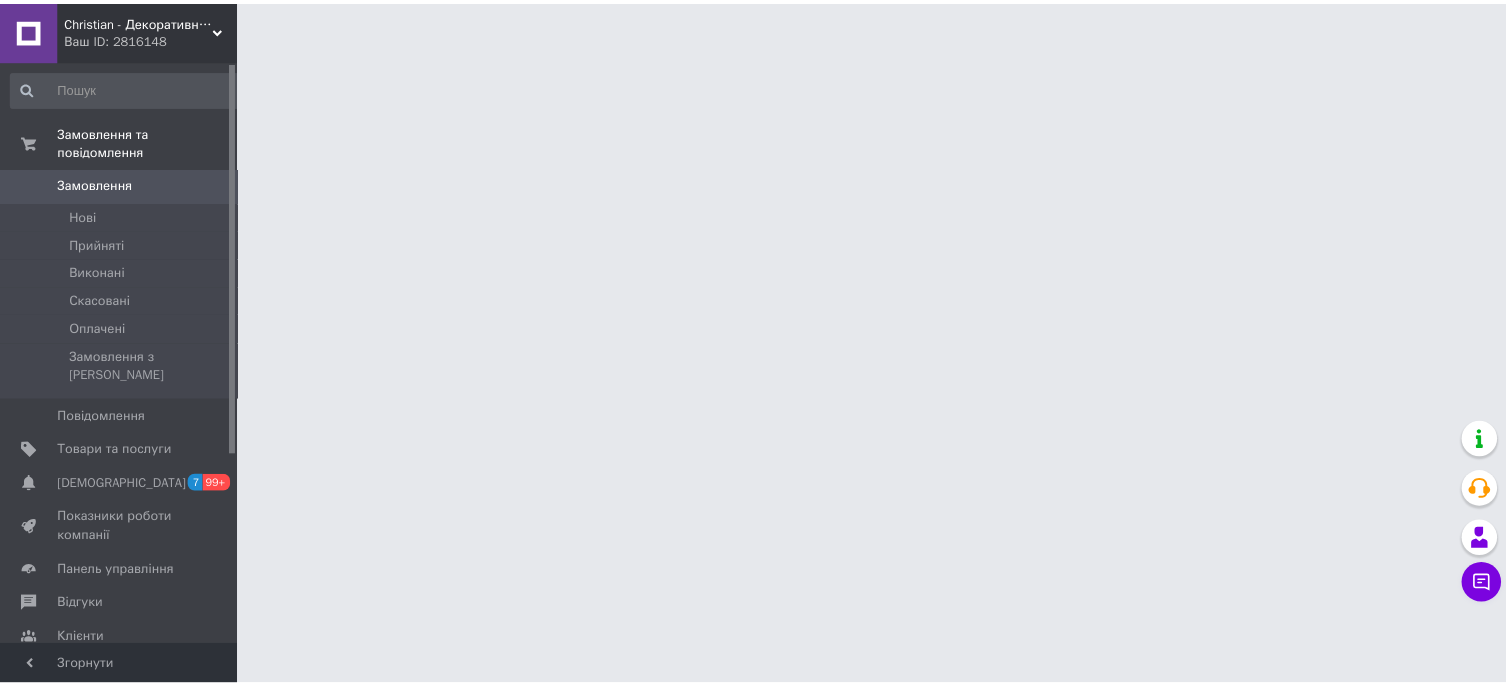 scroll, scrollTop: 0, scrollLeft: 0, axis: both 